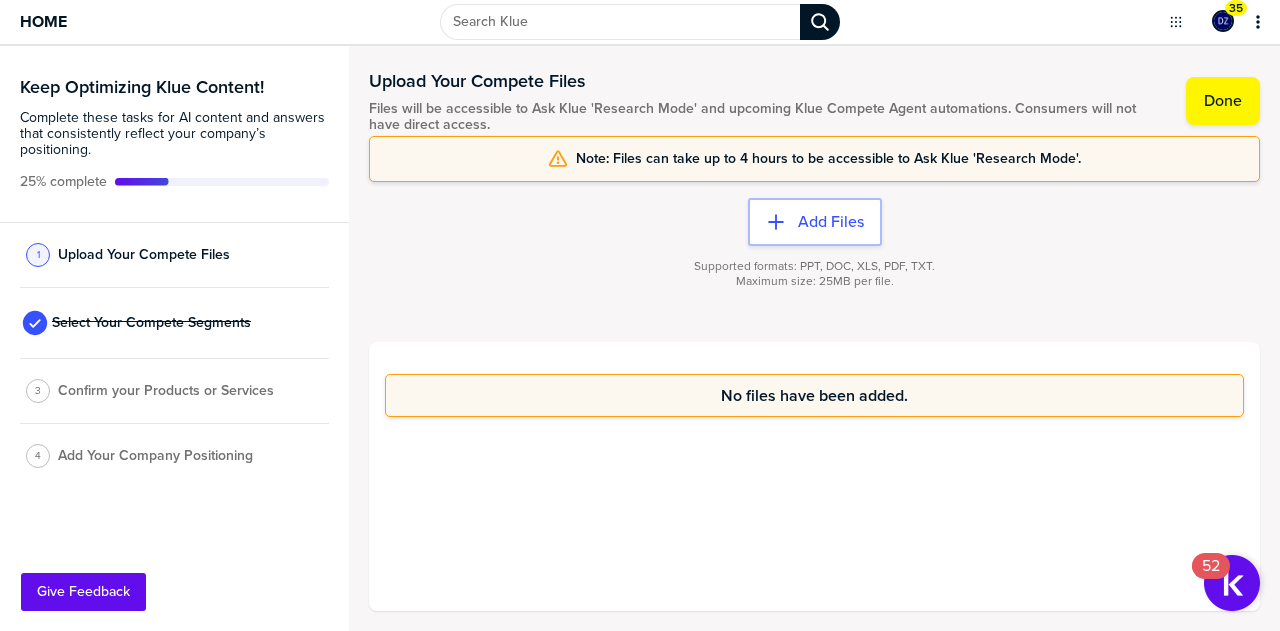 scroll, scrollTop: 0, scrollLeft: 0, axis: both 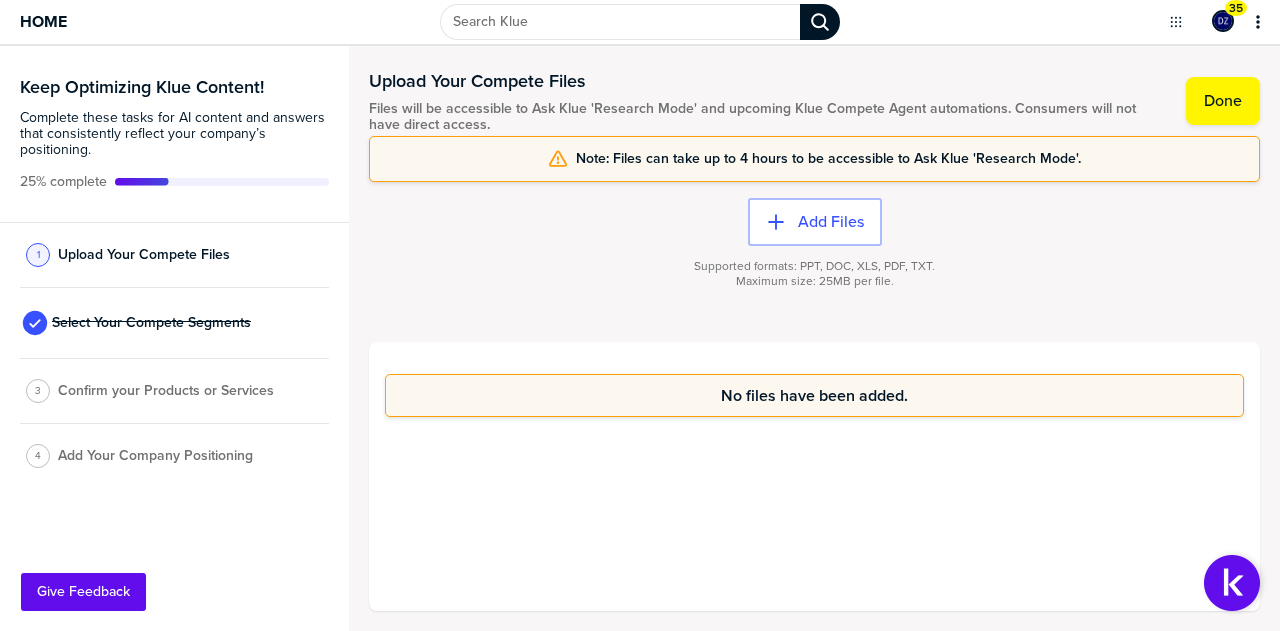 click on "Add Files" at bounding box center [831, 222] 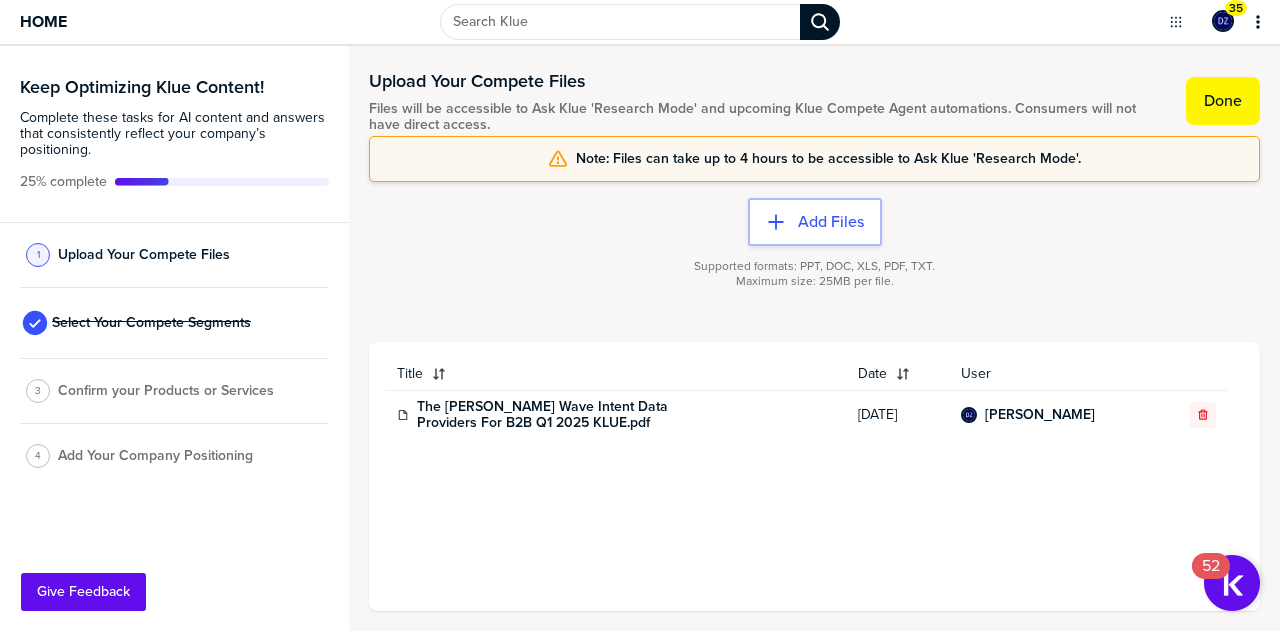 click on "Done" at bounding box center [1223, 101] 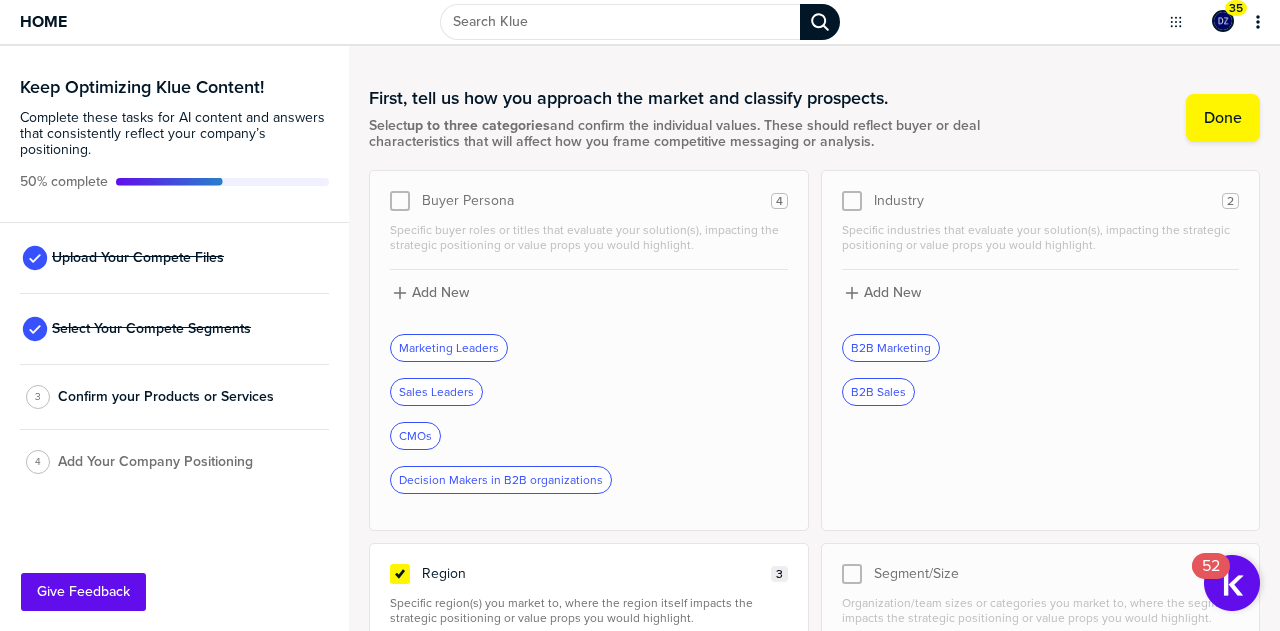 click on "Confirm your Products or Services" at bounding box center (166, 397) 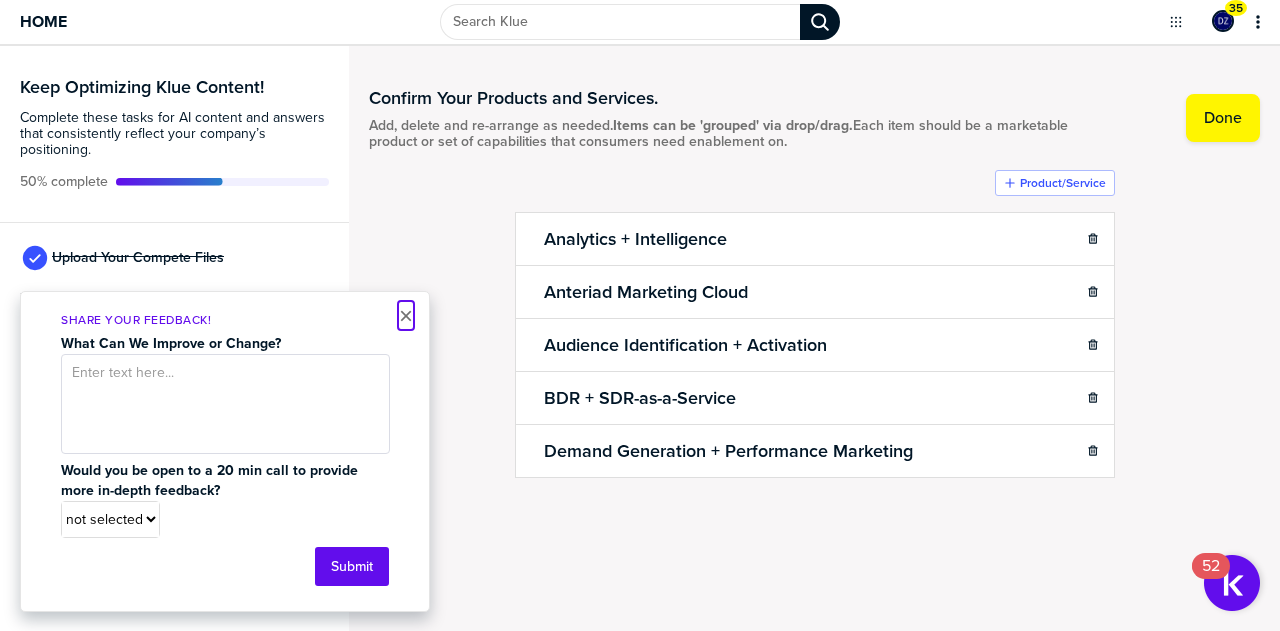 click on "×" at bounding box center (406, 316) 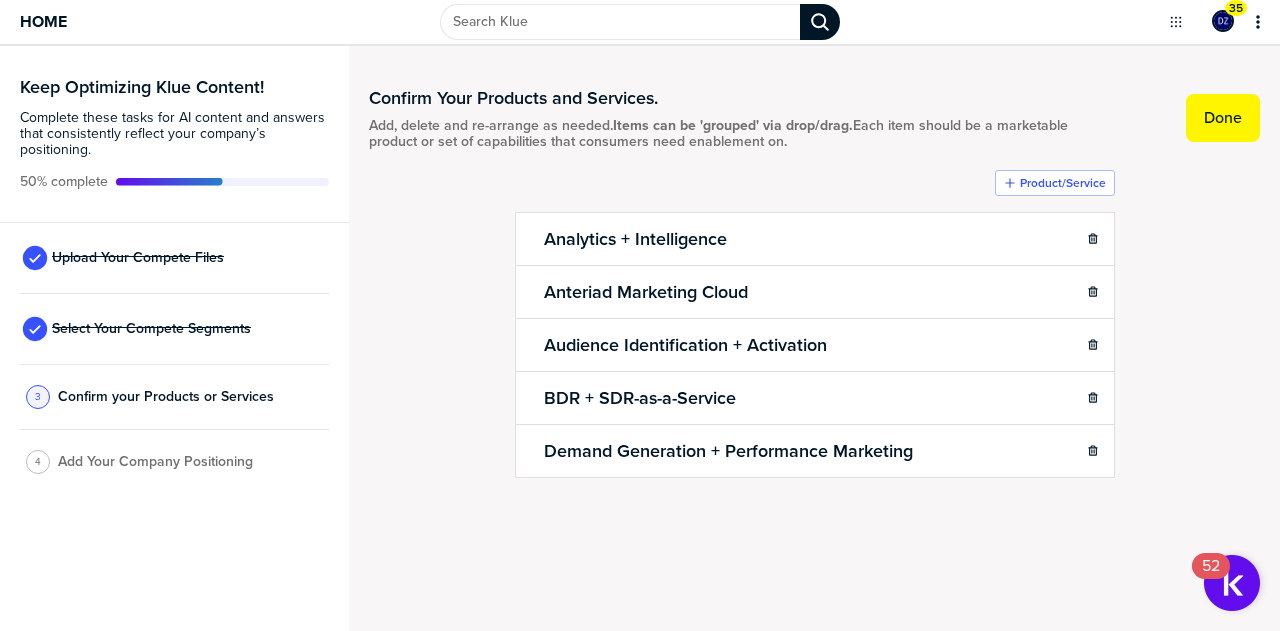 click on "Done" at bounding box center [1223, 118] 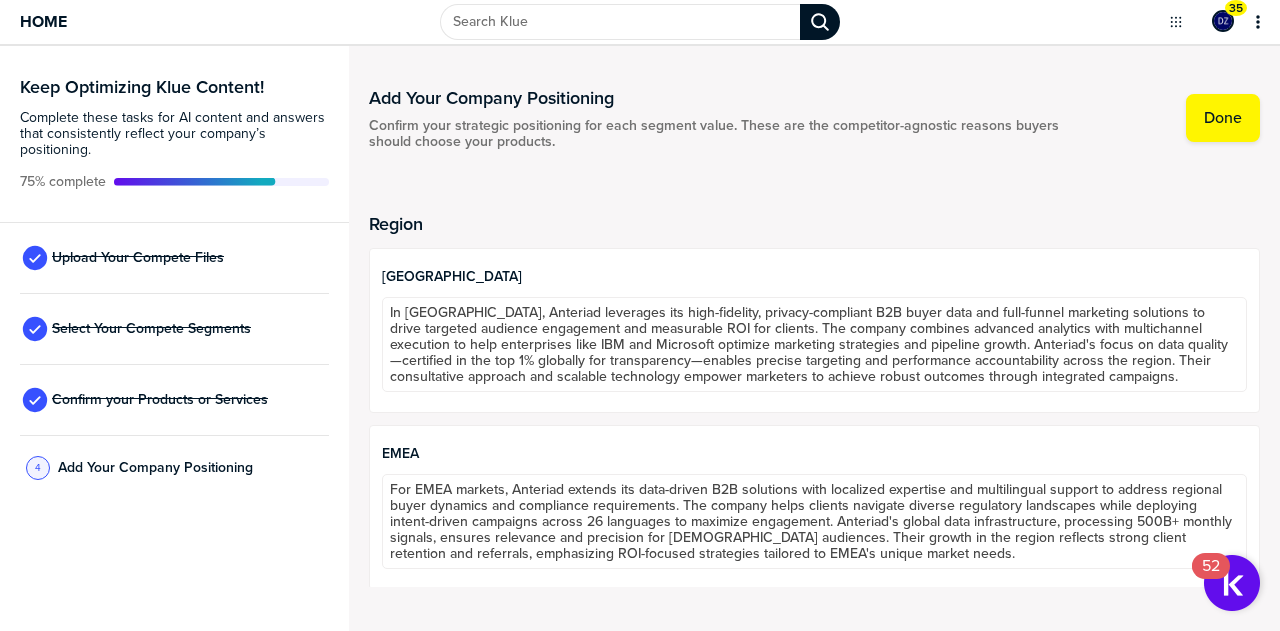 click on "Add Your Company Positioning" at bounding box center [155, 468] 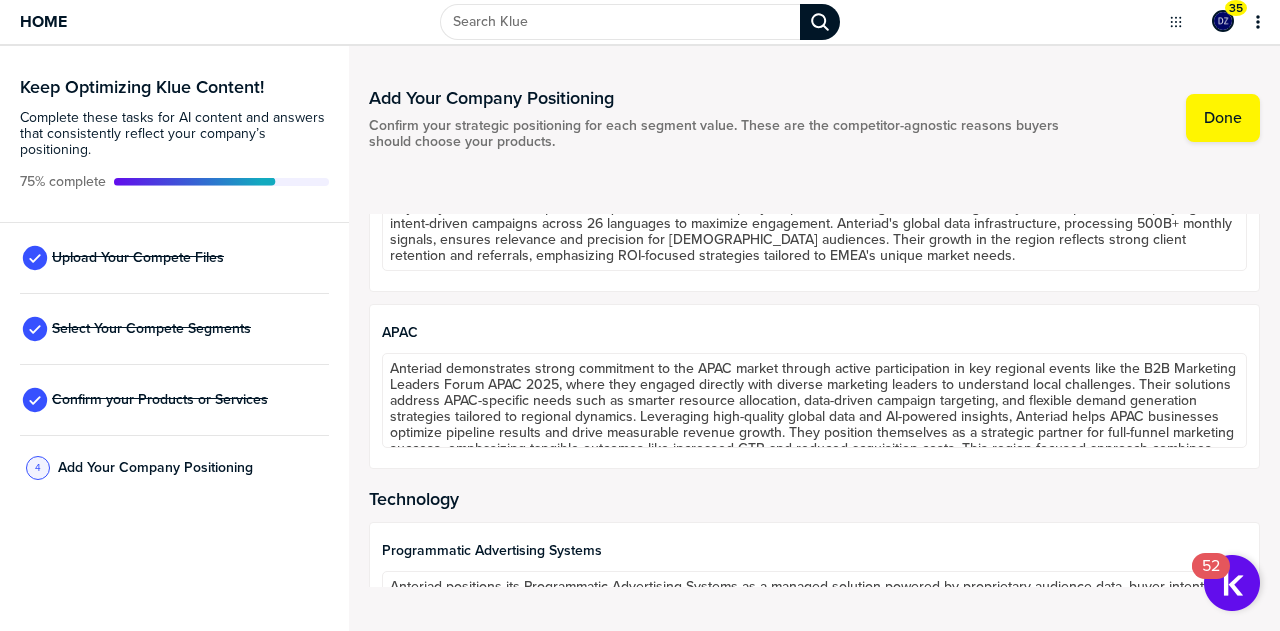 scroll, scrollTop: 400, scrollLeft: 0, axis: vertical 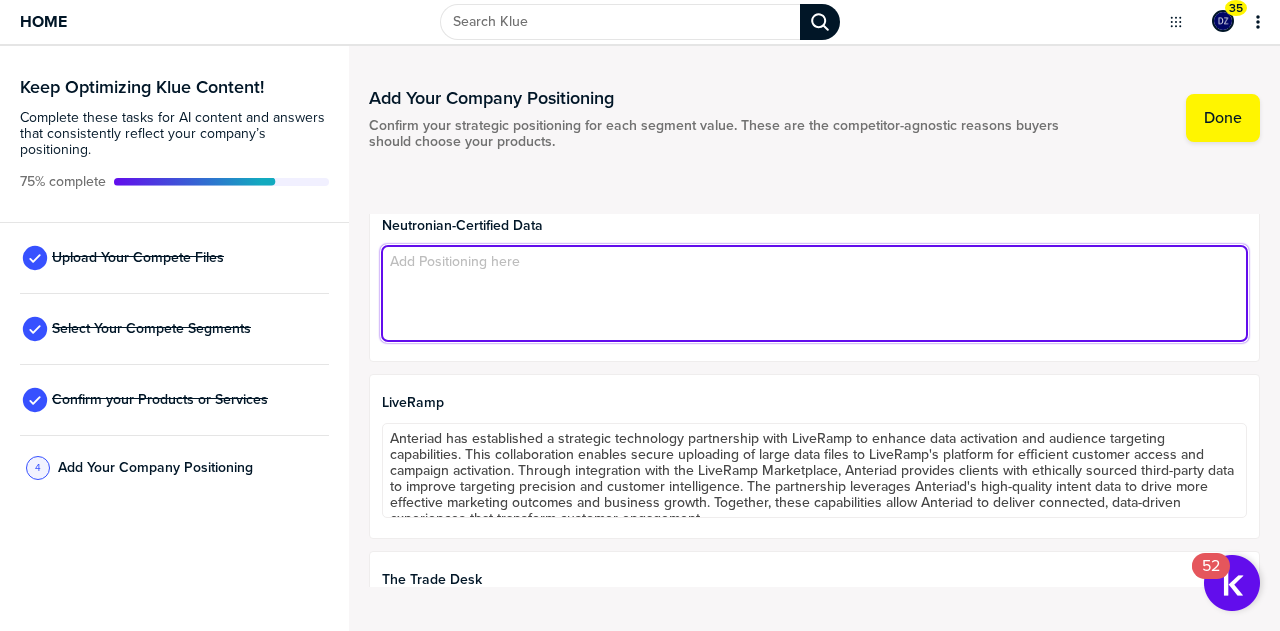 click at bounding box center (814, 293) 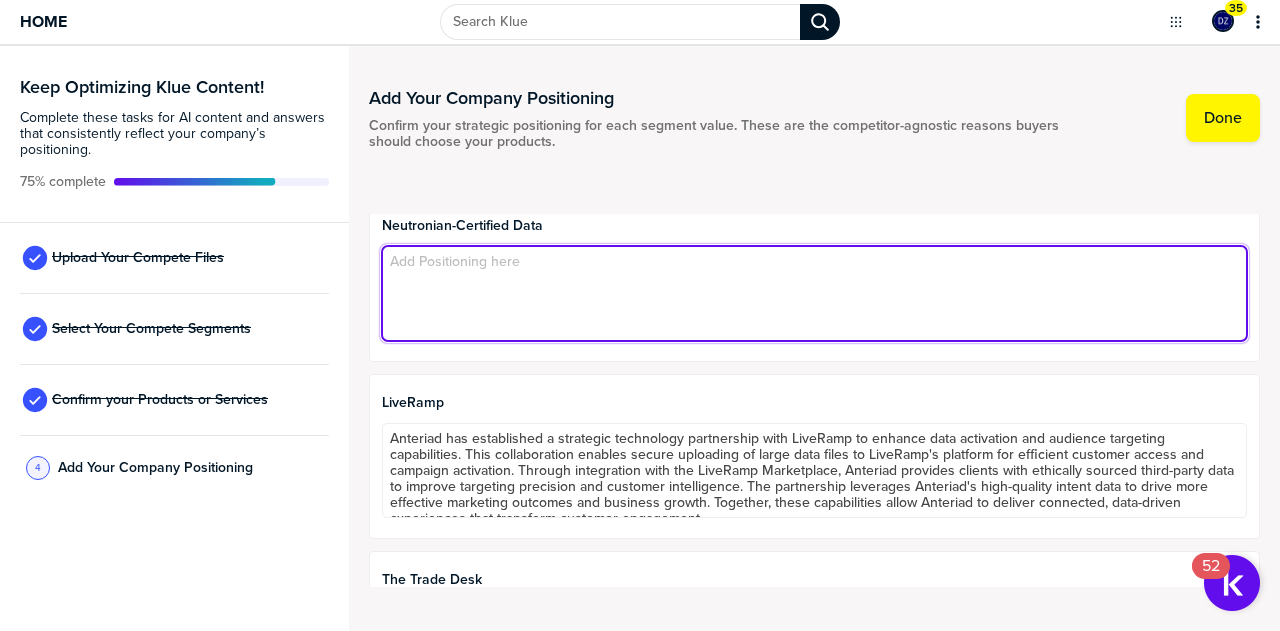 paste on "Neutronian is a SaaS company providing the most comprehensive approach to data privacy and quality verification. Using a standard evaluation framework, Neutronian produces independent data privacy “credit scores” and in-depth data quality certification. These solutions provide marketers with the transparency they need to confirm that their data and inventory partners are privacy compliant and ensure that their campaigns are running in privacy safe environments." 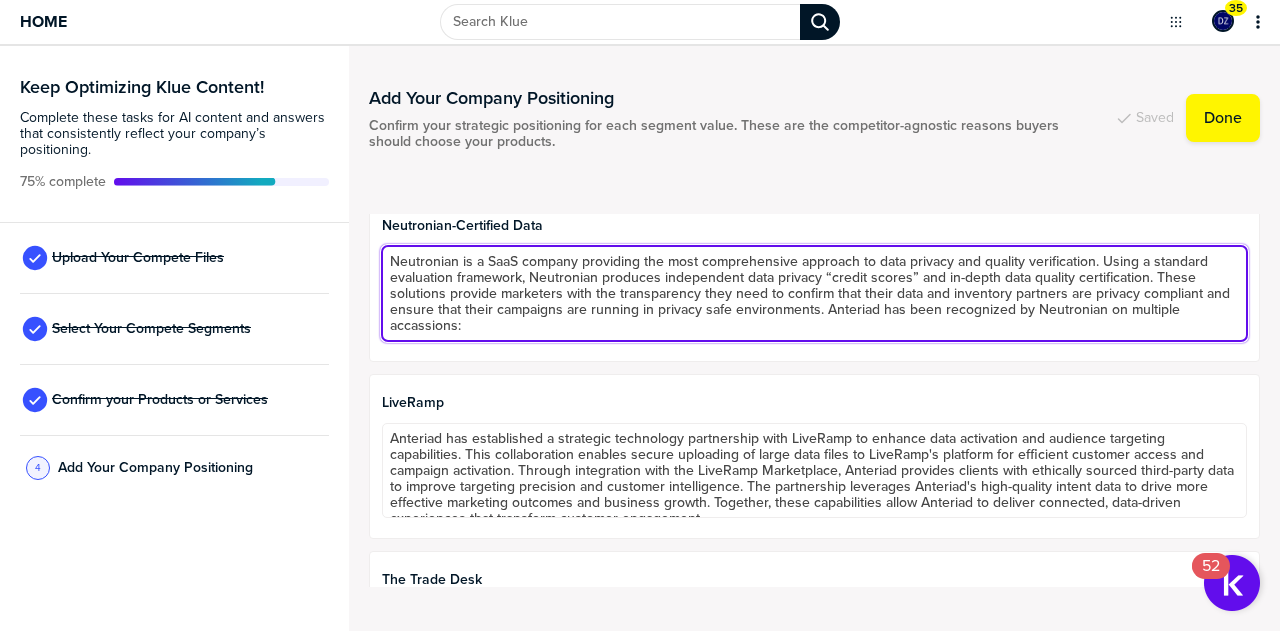 click on "Neutronian is a SaaS company providing the most comprehensive approach to data privacy and quality verification. Using a standard evaluation framework, Neutronian produces independent data privacy “credit scores” and in-depth data quality certification. These solutions provide marketers with the transparency they need to confirm that their data and inventory partners are privacy compliant and ensure that their campaigns are running in privacy safe environments. Anteriad has been recognized by Neutronian on multiple accassions:" at bounding box center (814, 293) 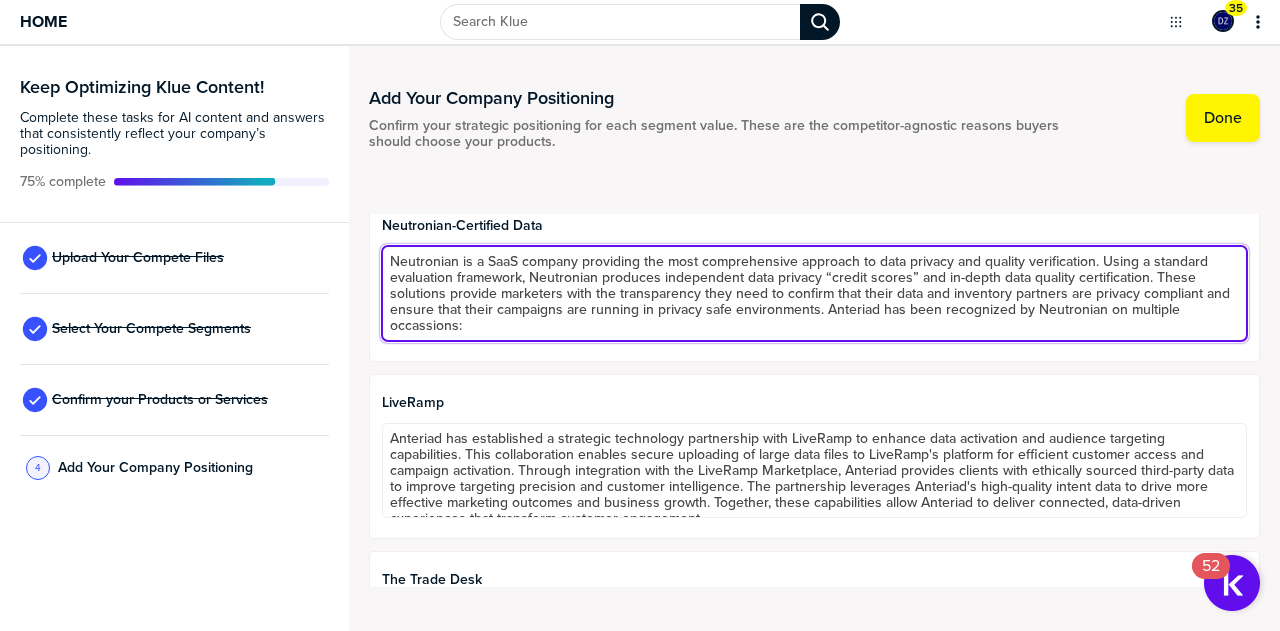 click on "Neutronian is a SaaS company providing the most comprehensive approach to data privacy and quality verification. Using a standard evaluation framework, Neutronian produces independent data privacy “credit scores” and in-depth data quality certification. These solutions provide marketers with the transparency they need to confirm that their data and inventory partners are privacy compliant and ensure that their campaigns are running in privacy safe environments. Anteriad has been recognized by Neutronian on multiple occassions:" at bounding box center [814, 293] 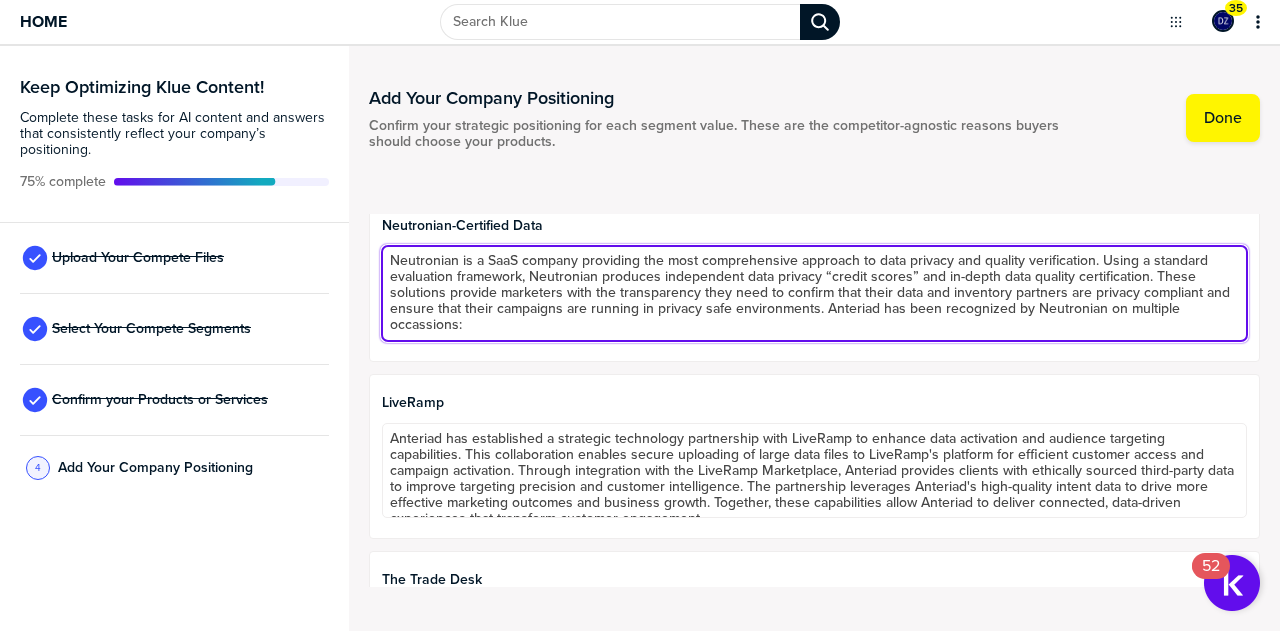paste on "Anteriad [DATE] announced that the company has tied for the [PERSON_NAME], in Neutronian’s 2024 Q1 Data Privacy Scores report, increasing their score from the 2023, Q4 report." 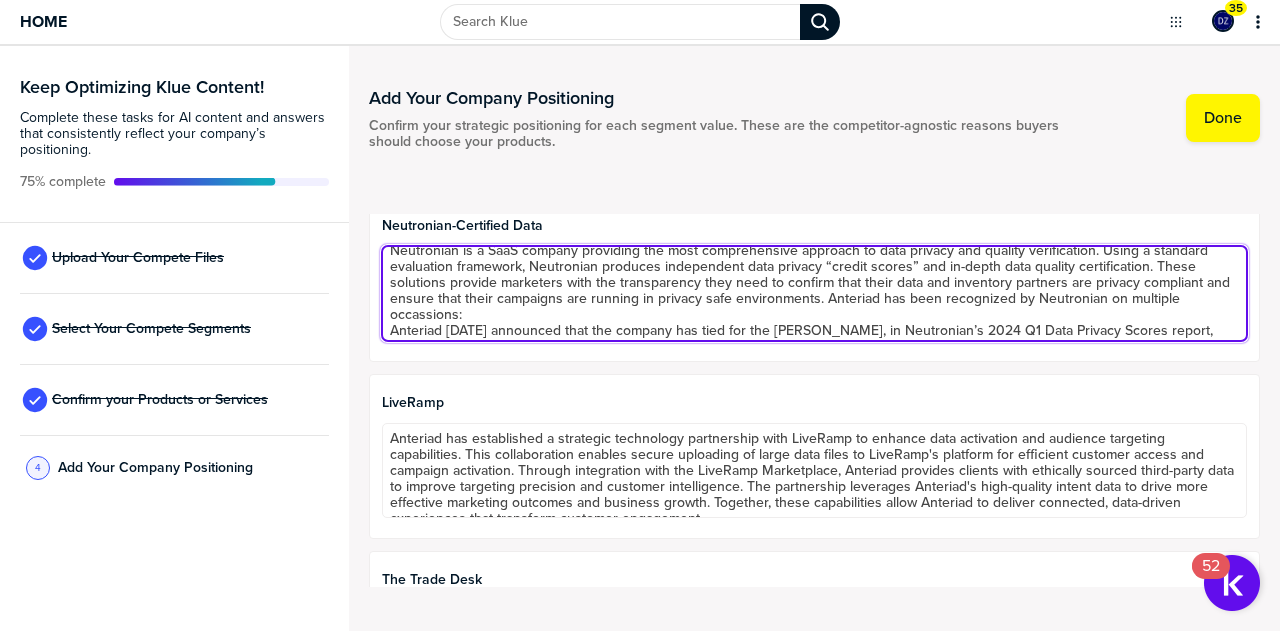 scroll, scrollTop: 27, scrollLeft: 0, axis: vertical 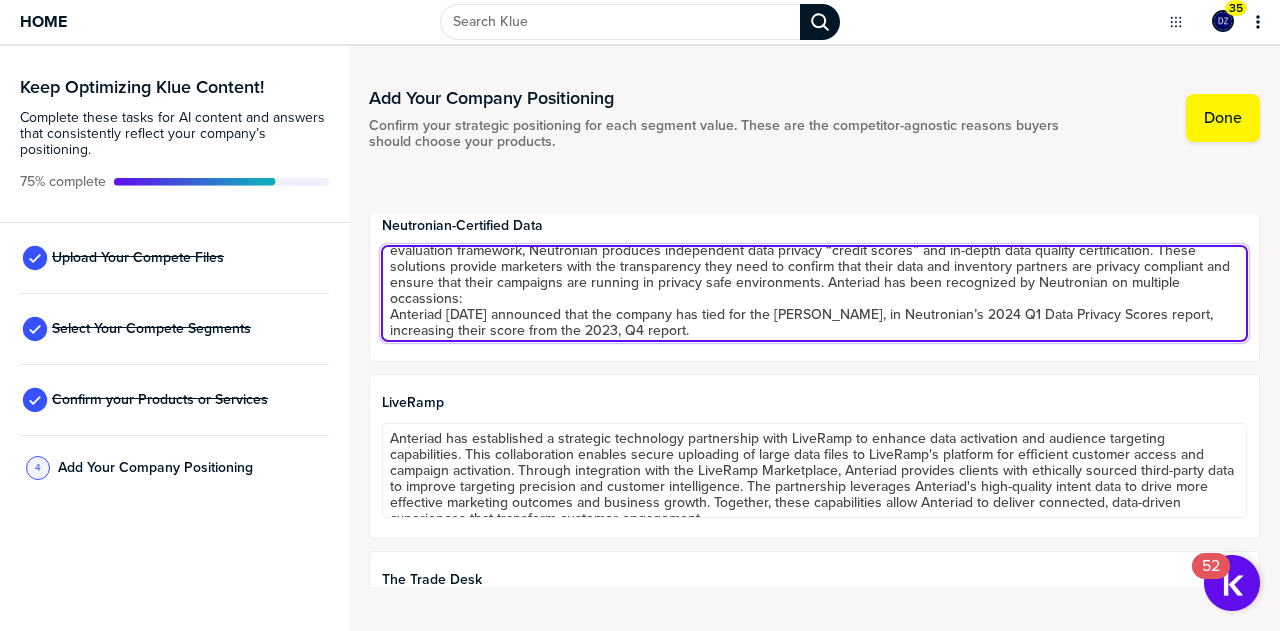 drag, startPoint x: 392, startPoint y: 308, endPoint x: 579, endPoint y: 310, distance: 187.0107 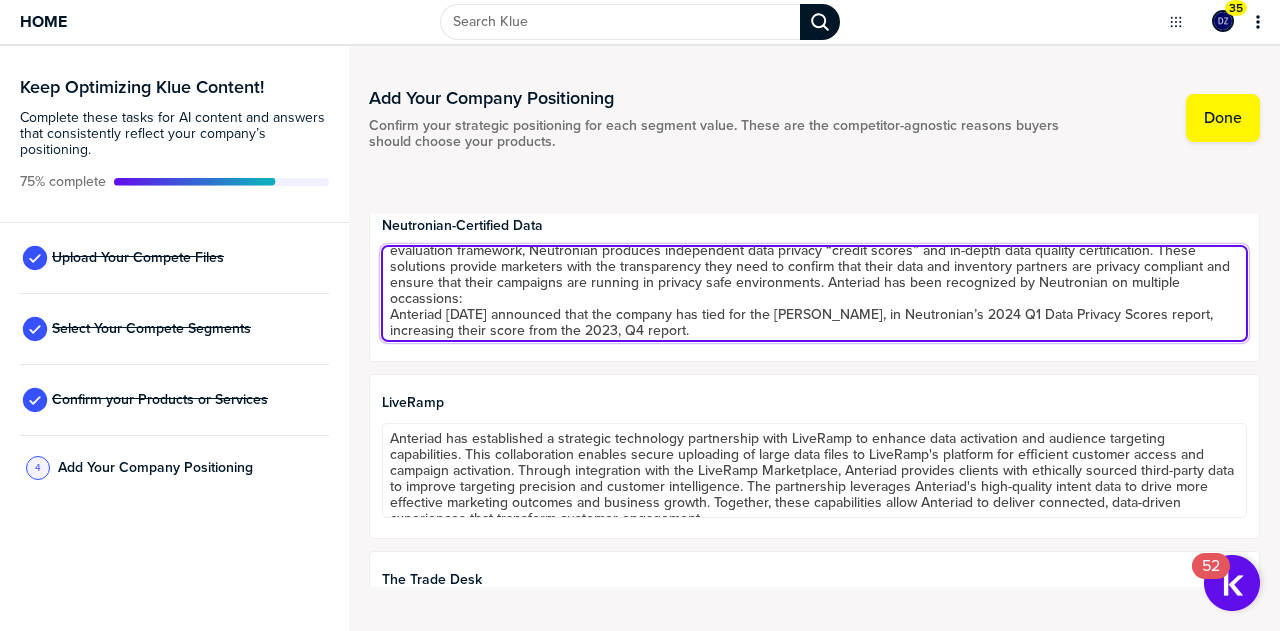 click on "Neutronian is a SaaS company providing the most comprehensive approach to data privacy and quality verification. Using a standard evaluation framework, Neutronian produces independent data privacy “credit scores” and in-depth data quality certification. These solutions provide marketers with the transparency they need to confirm that their data and inventory partners are privacy compliant and ensure that their campaigns are running in privacy safe environments. Anteriad has been recognized by Neutronian on multiple occassions:
Anteriad [DATE] announced that the company has tied for the [PERSON_NAME], in Neutronian’s 2024 Q1 Data Privacy Scores report, increasing their score from the 2023, Q4 report." at bounding box center [814, 293] 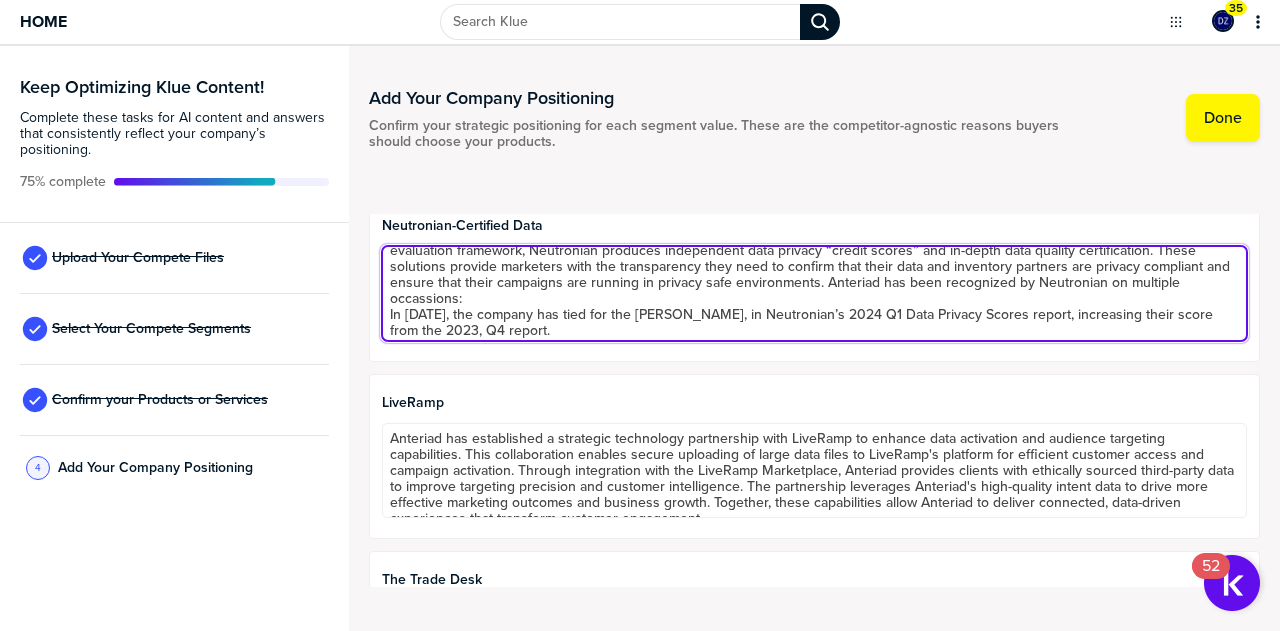 drag, startPoint x: 558, startPoint y: 310, endPoint x: 580, endPoint y: 308, distance: 22.090721 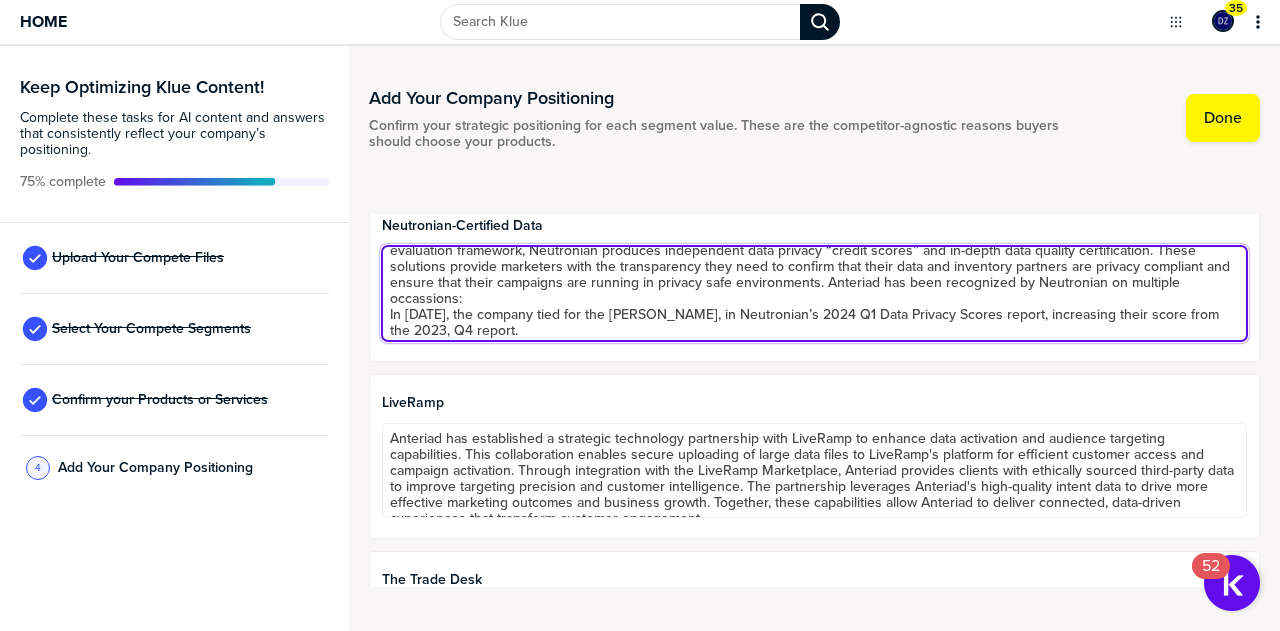 click on "Neutronian is a SaaS company providing the most comprehensive approach to data privacy and quality verification. Using a standard evaluation framework, Neutronian produces independent data privacy “credit scores” and in-depth data quality certification. These solutions provide marketers with the transparency they need to confirm that their data and inventory partners are privacy compliant and ensure that their campaigns are running in privacy safe environments. Anteriad has been recognized by Neutronian on multiple occassions:
In [DATE], the company tied for the [PERSON_NAME], in Neutronian’s 2024 Q1 Data Privacy Scores report, increasing their score from the 2023, Q4 report." at bounding box center (814, 293) 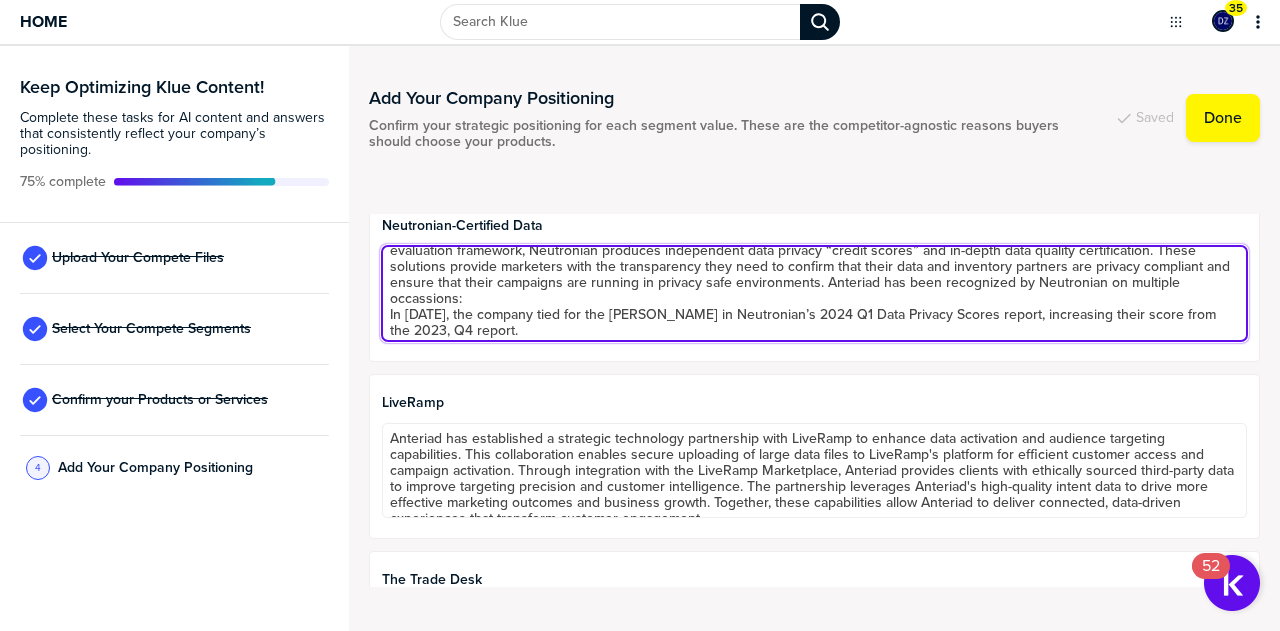 click on "Neutronian is a SaaS company providing the most comprehensive approach to data privacy and quality verification. Using a standard evaluation framework, Neutronian produces independent data privacy “credit scores” and in-depth data quality certification. These solutions provide marketers with the transparency they need to confirm that their data and inventory partners are privacy compliant and ensure that their campaigns are running in privacy safe environments. Anteriad has been recognized by Neutronian on multiple occassions:
In [DATE], the company tied for the [PERSON_NAME] in Neutronian’s 2024 Q1 Data Privacy Scores report, increasing their score from the 2023, Q4 report." at bounding box center [814, 293] 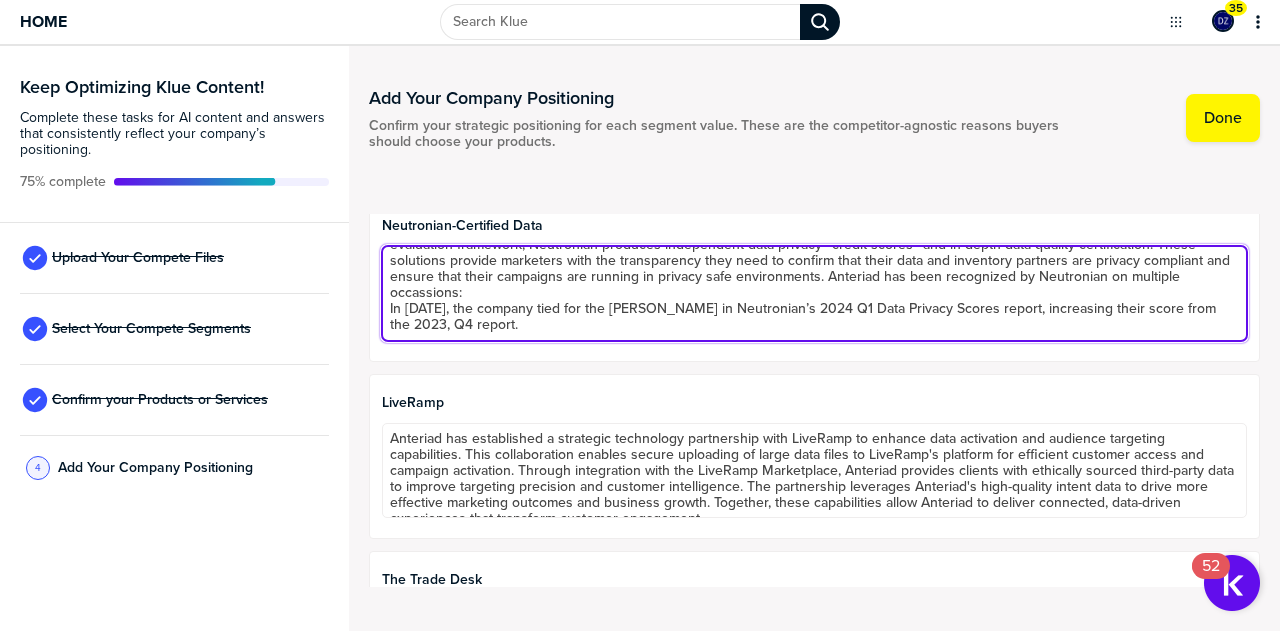 paste on "Anteriad [DATE] announced that the company placed in the top ten providers reviewed in Neutronian’s Q4 2023 Data Privacy Scores report, increasing their score from Q3, 2023." 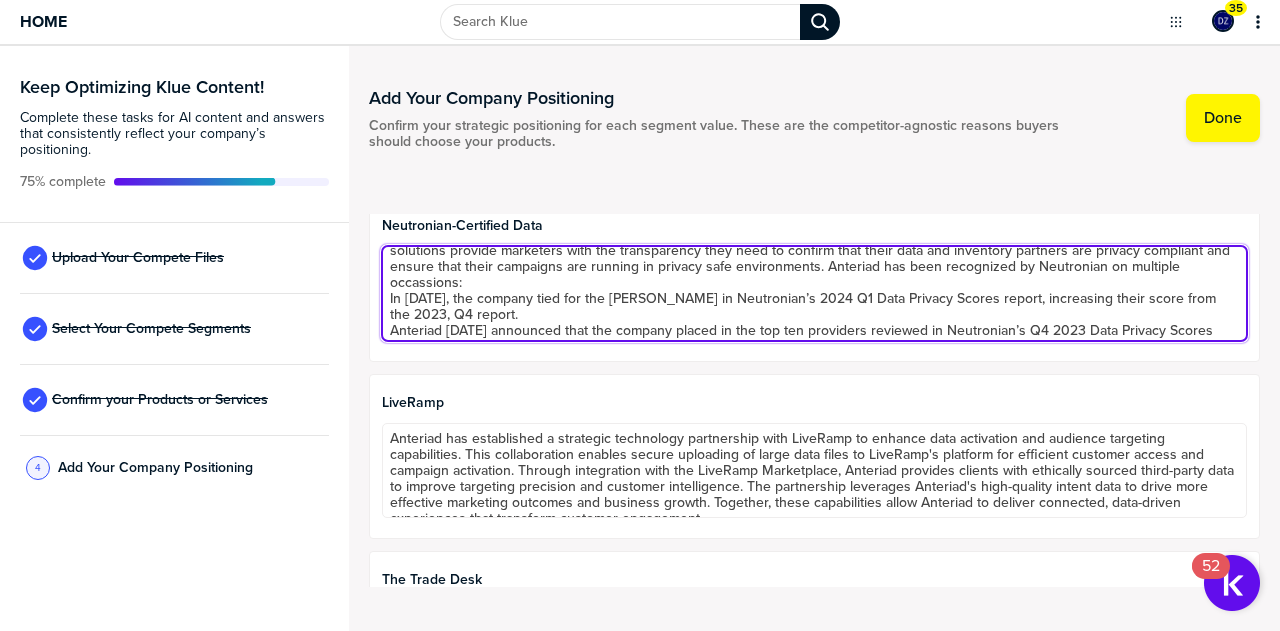 scroll, scrollTop: 59, scrollLeft: 0, axis: vertical 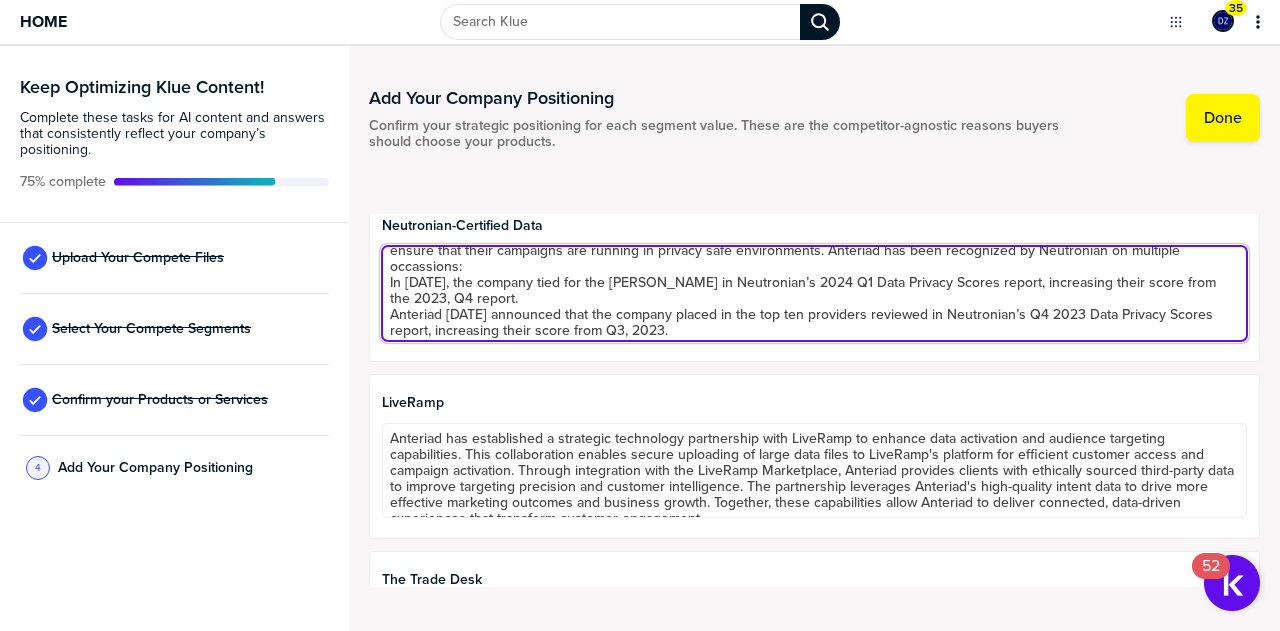 drag, startPoint x: 388, startPoint y: 311, endPoint x: 582, endPoint y: 317, distance: 194.09276 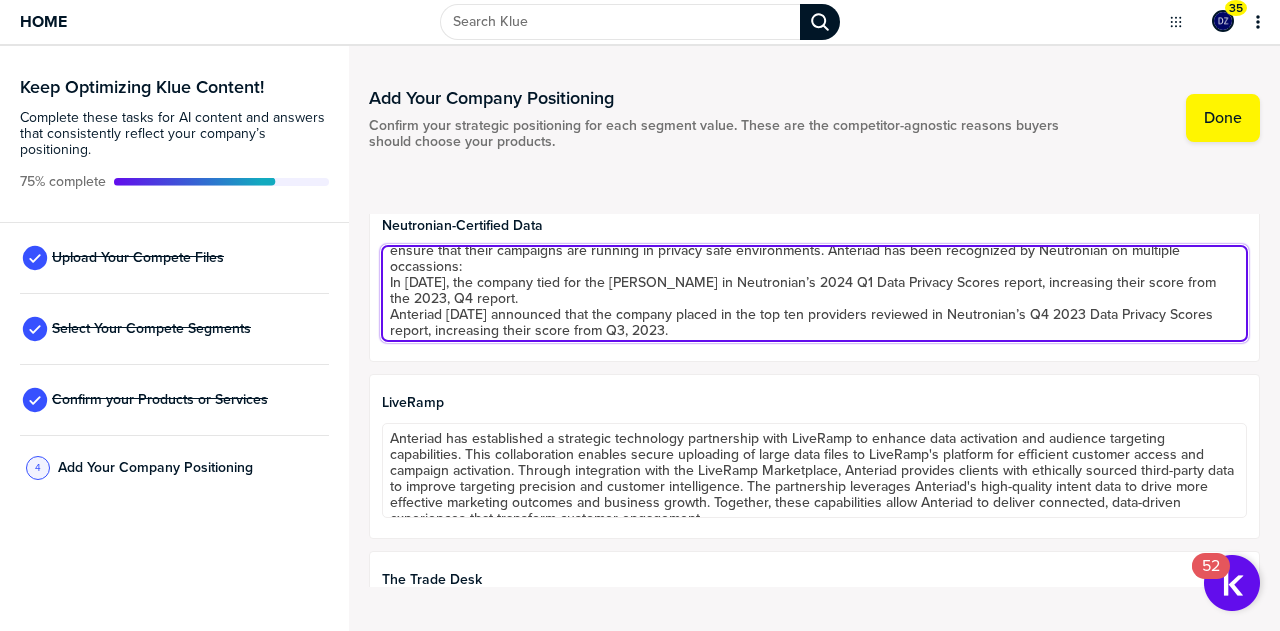 click on "Neutronian is a SaaS company providing the most comprehensive approach to data privacy and quality verification. Using a standard evaluation framework, Neutronian produces independent data privacy “credit scores” and in-depth data quality certification. These solutions provide marketers with the transparency they need to confirm that their data and inventory partners are privacy compliant and ensure that their campaigns are running in privacy safe environments. Anteriad has been recognized by Neutronian on multiple occassions:
In [DATE], the company tied for the [PERSON_NAME] in Neutronian’s 2024 Q1 Data Privacy Scores report, increasing their score from the 2023, Q4 report.
Anteriad [DATE] announced that the company placed in the top ten providers reviewed in Neutronian’s Q4 2023 Data Privacy Scores report, increasing their score from Q3, 2023." at bounding box center [814, 293] 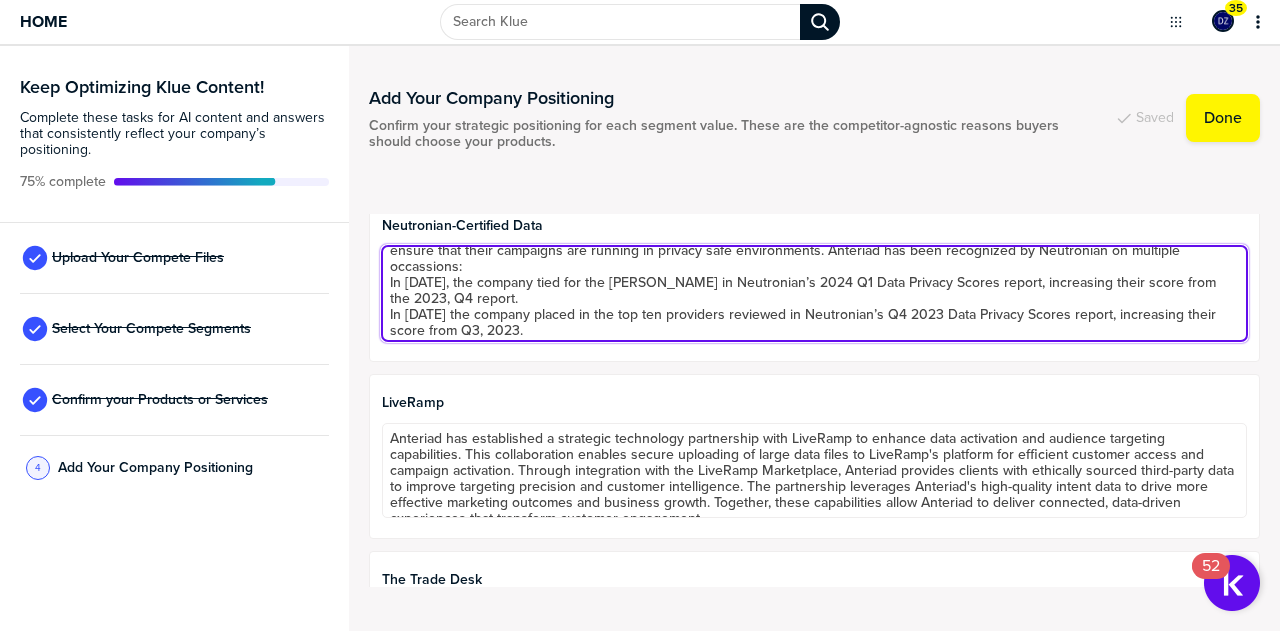 click on "Neutronian is a SaaS company providing the most comprehensive approach to data privacy and quality verification. Using a standard evaluation framework, Neutronian produces independent data privacy “credit scores” and in-depth data quality certification. These solutions provide marketers with the transparency they need to confirm that their data and inventory partners are privacy compliant and ensure that their campaigns are running in privacy safe environments. Anteriad has been recognized by Neutronian on multiple occassions:
In [DATE], the company tied for the [PERSON_NAME] in Neutronian’s 2024 Q1 Data Privacy Scores report, increasing their score from the 2023, Q4 report.
In [DATE] the company placed in the top ten providers reviewed in Neutronian’s Q4 2023 Data Privacy Scores report, increasing their score from Q3, 2023." at bounding box center (814, 293) 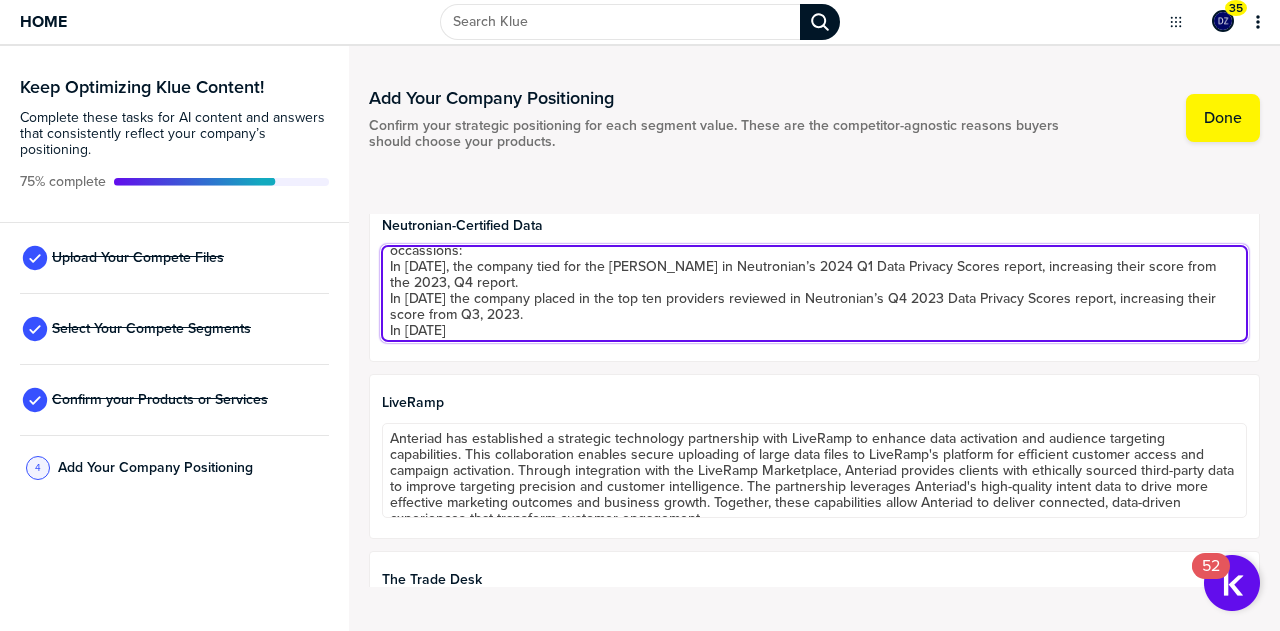 paste on "Anteriad [DATE] announced that the company placed in the top ten providers reviewed in Neutronian’s Q3 2023 Data Privacy Scores report." 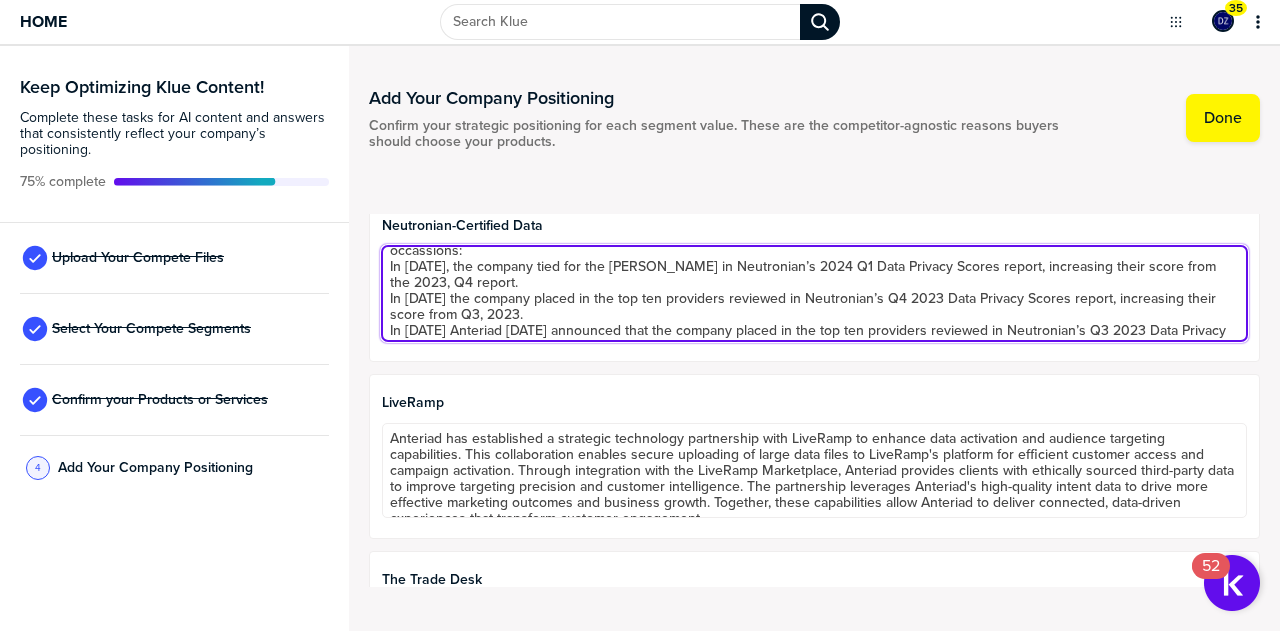 scroll, scrollTop: 91, scrollLeft: 0, axis: vertical 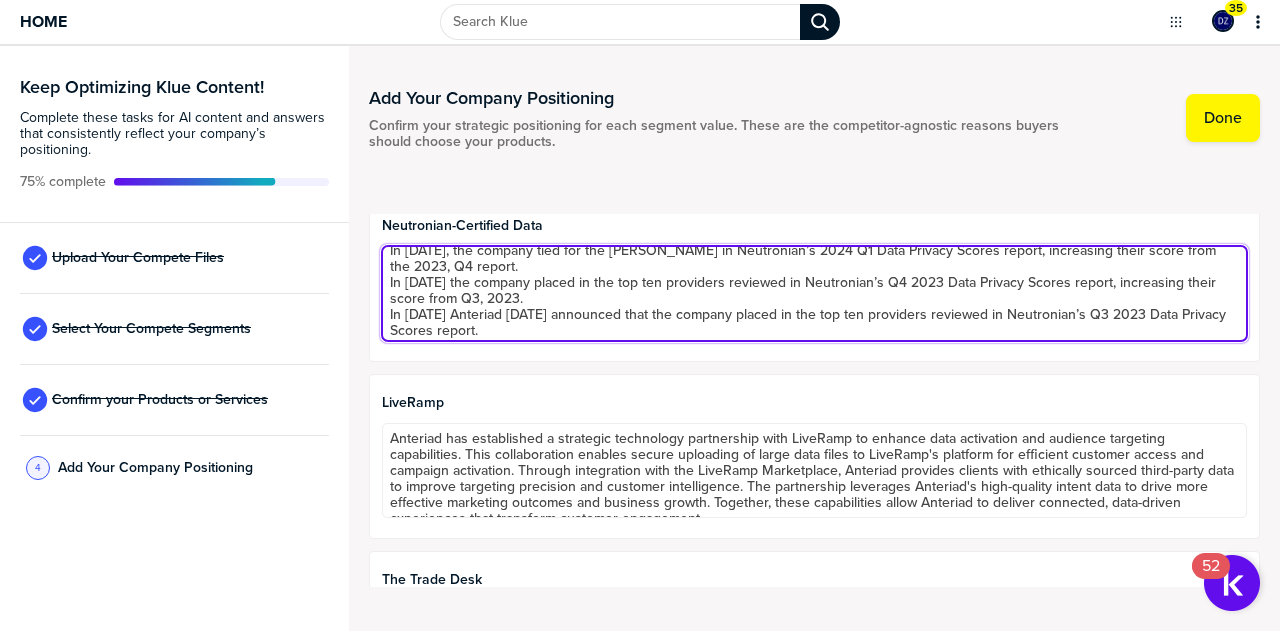 drag, startPoint x: 514, startPoint y: 313, endPoint x: 708, endPoint y: 312, distance: 194.00258 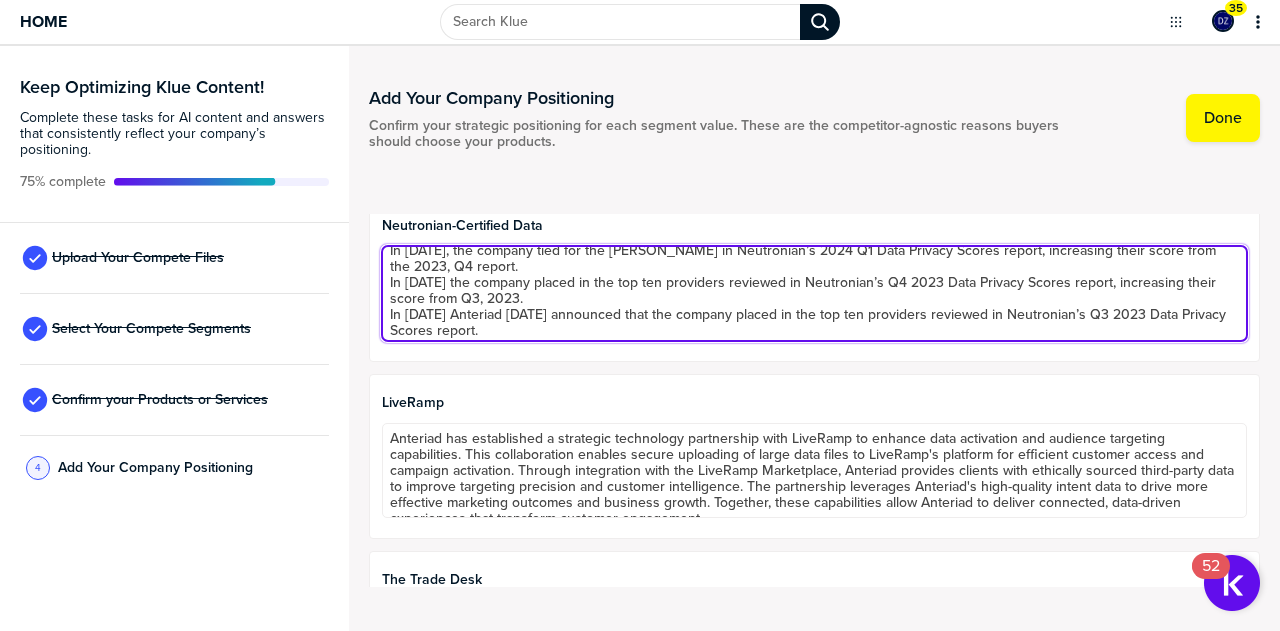 click on "Neutronian is a SaaS company providing the most comprehensive approach to data privacy and quality verification. Using a standard evaluation framework, Neutronian produces independent data privacy “credit scores” and in-depth data quality certification. These solutions provide marketers with the transparency they need to confirm that their data and inventory partners are privacy compliant and ensure that their campaigns are running in privacy safe environments. Anteriad has been recognized by Neutronian on multiple occassions:
In [DATE], the company tied for the [PERSON_NAME] in Neutronian’s 2024 Q1 Data Privacy Scores report, increasing their score from the 2023, Q4 report.
In [DATE] the company placed in the top ten providers reviewed in Neutronian’s Q4 2023 Data Privacy Scores report, increasing their score from Q3, 2023.
In [DATE] Anteriad [DATE] announced that the company placed in the top ten providers reviewed in Neutronian’s Q3 2023 Data Privacy Scores report." at bounding box center [814, 293] 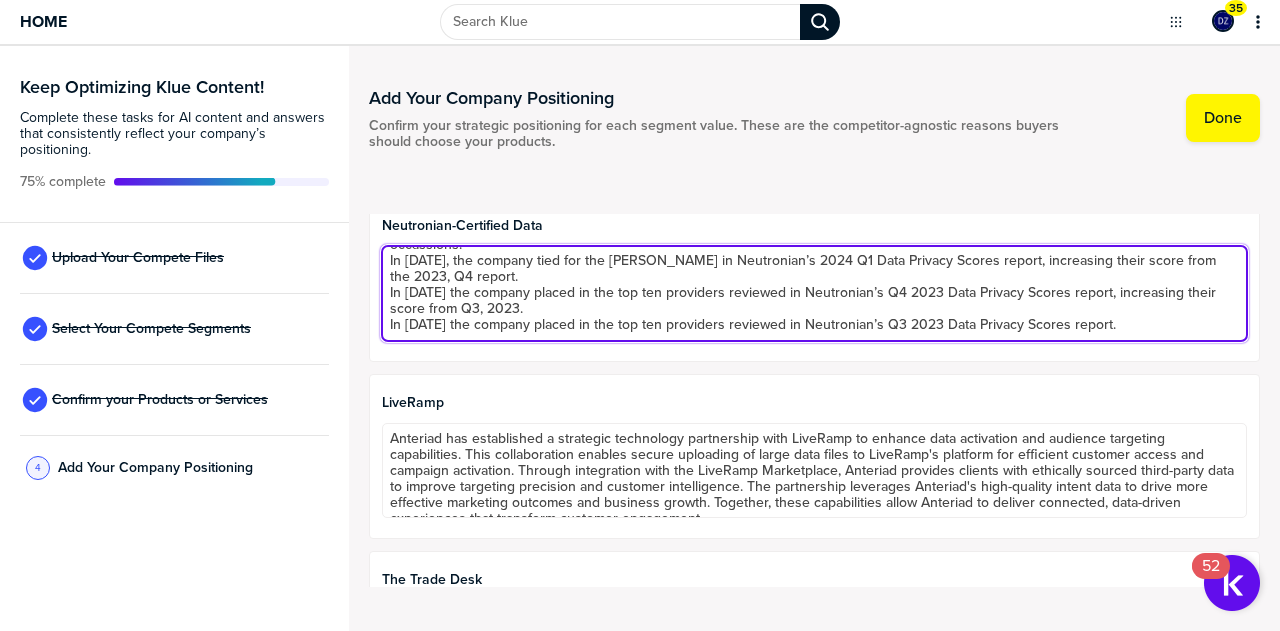 scroll, scrollTop: 80, scrollLeft: 0, axis: vertical 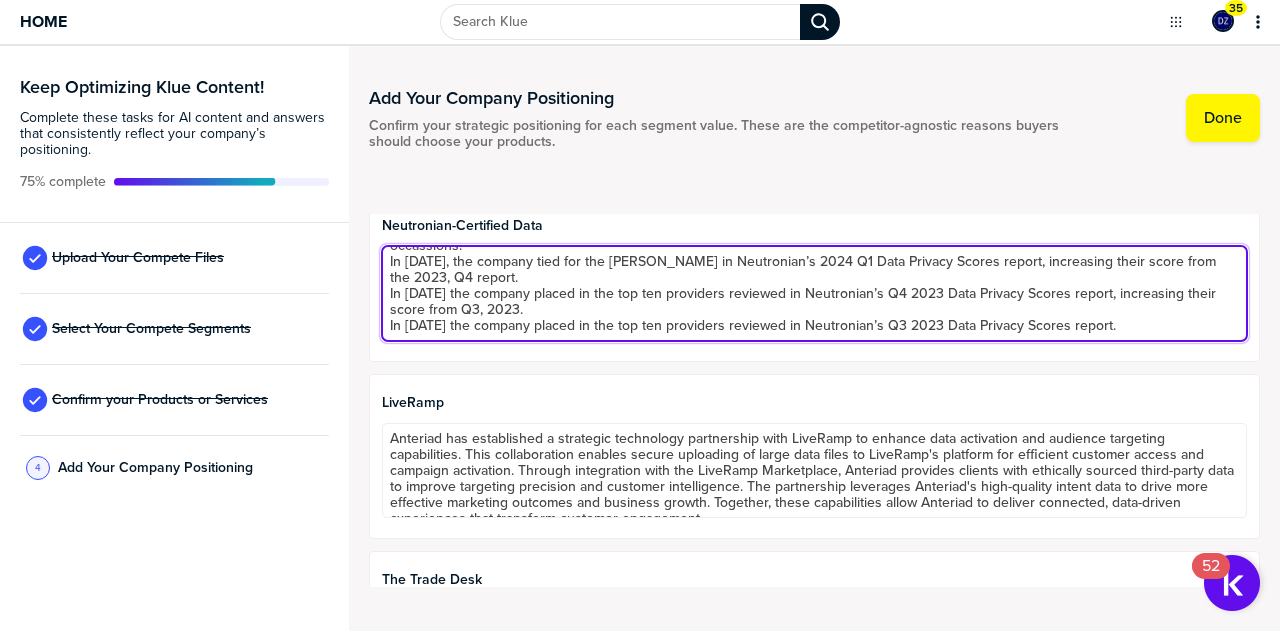 click on "Neutronian is a SaaS company providing the most comprehensive approach to data privacy and quality verification. Using a standard evaluation framework, Neutronian produces independent data privacy “credit scores” and in-depth data quality certification. These solutions provide marketers with the transparency they need to confirm that their data and inventory partners are privacy compliant and ensure that their campaigns are running in privacy safe environments. Anteriad has been recognized by Neutronian on multiple occassions:
In [DATE], the company tied for the [PERSON_NAME] in Neutronian’s 2024 Q1 Data Privacy Scores report, increasing their score from the 2023, Q4 report.
In [DATE] the company placed in the top ten providers reviewed in Neutronian’s Q4 2023 Data Privacy Scores report, increasing their score from Q3, 2023.
In [DATE] the company placed in the top ten providers reviewed in Neutronian’s Q3 2023 Data Privacy Scores report." at bounding box center (814, 293) 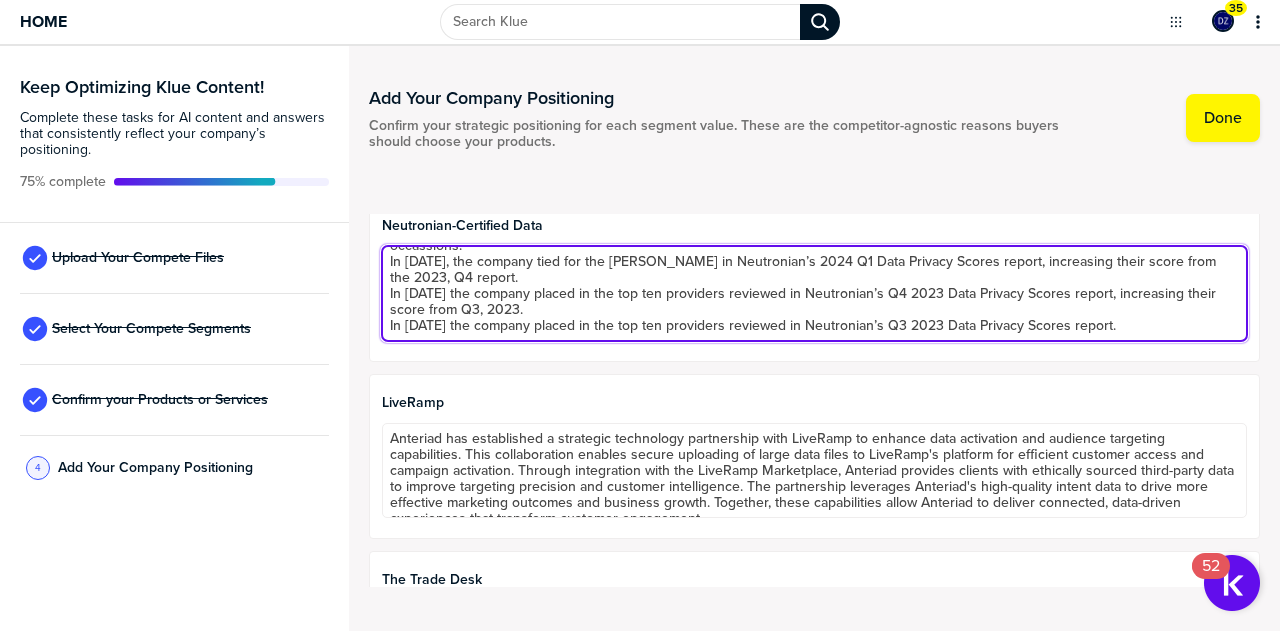 scroll, scrollTop: 91, scrollLeft: 0, axis: vertical 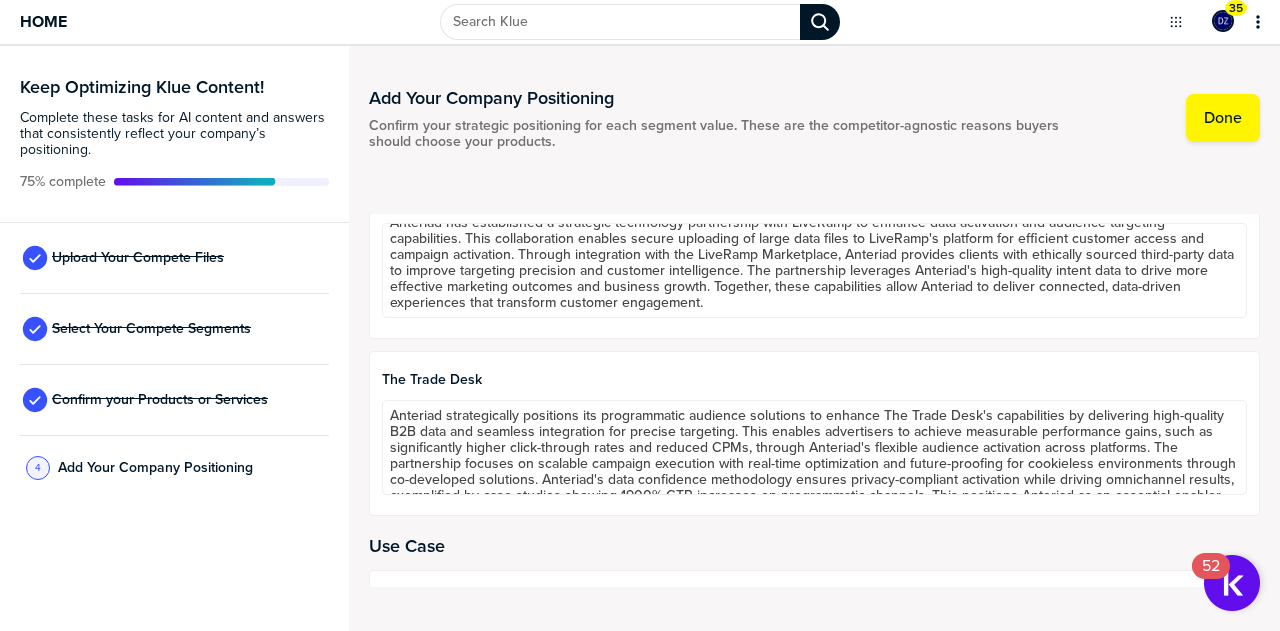 type on "Neutronian is a SaaS company providing the most comprehensive approach to data privacy and quality verification. Using a standard evaluation framework, Neutronian produces independent data privacy “credit scores” and in-depth data quality certification. These solutions provide marketers with the transparency they need to confirm that their data and inventory partners are privacy compliant and ensure that their campaigns are running in privacy safe environments. Anteriad has been recognized by Neutronian on multiple occassions:
In [DATE], the company tied for the [PERSON_NAME] in Neutronian’s 2024 Q1 Data Privacy Scores report, increasing their score from the 2023, Q4 report.
In [DATE] the company placed in the top ten providers reviewed in Neutronian’s Q4 2023 Data Privacy Scores report, increasing their score from Q3, 2023.
In [DATE] the company placed in the top ten providers reviewed in Neutronian’s Q3 2023 Data Privacy Scores report." 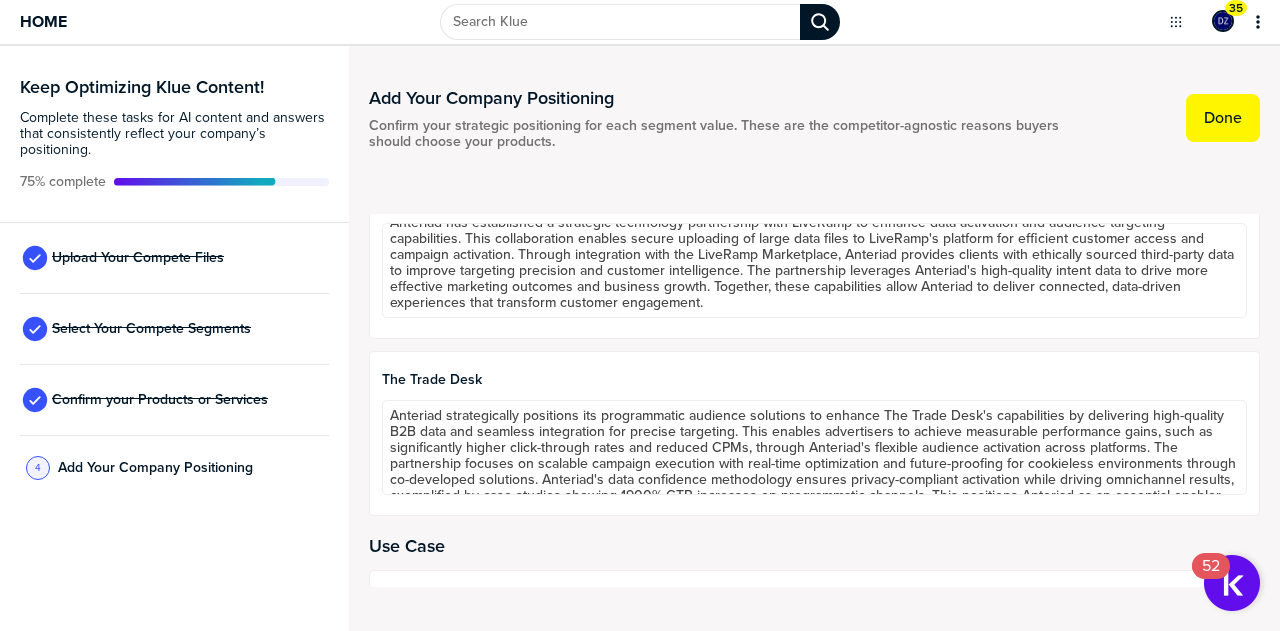 click on "Done" at bounding box center (1223, 118) 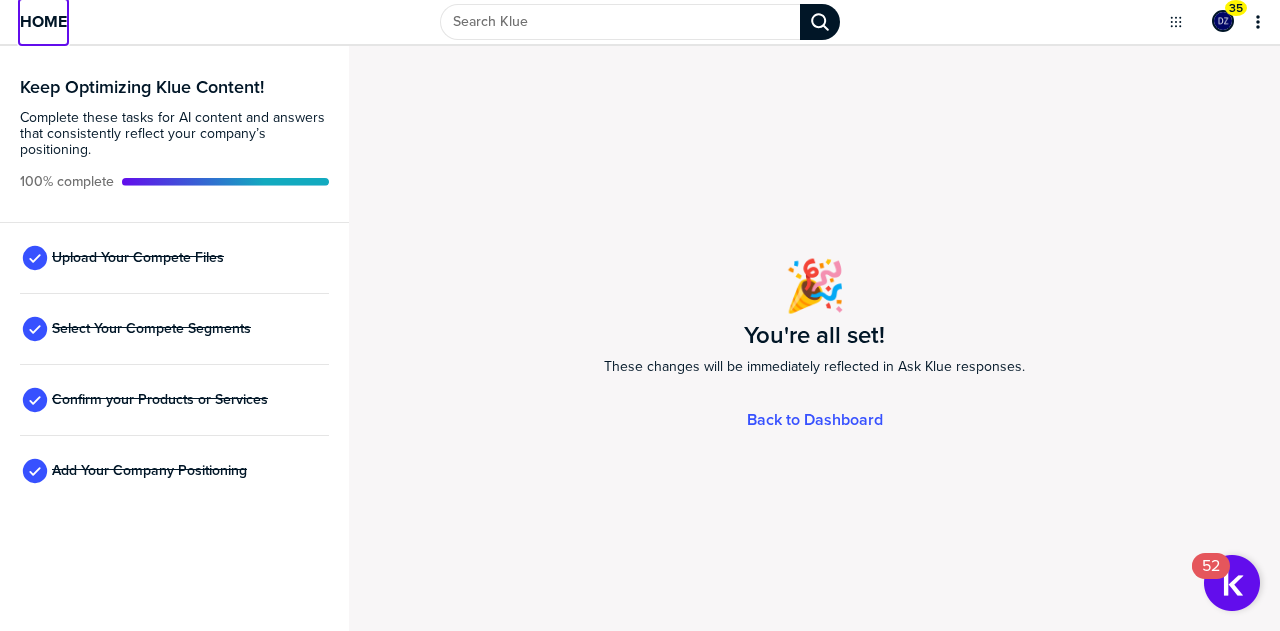 click on "Home" at bounding box center [43, 21] 